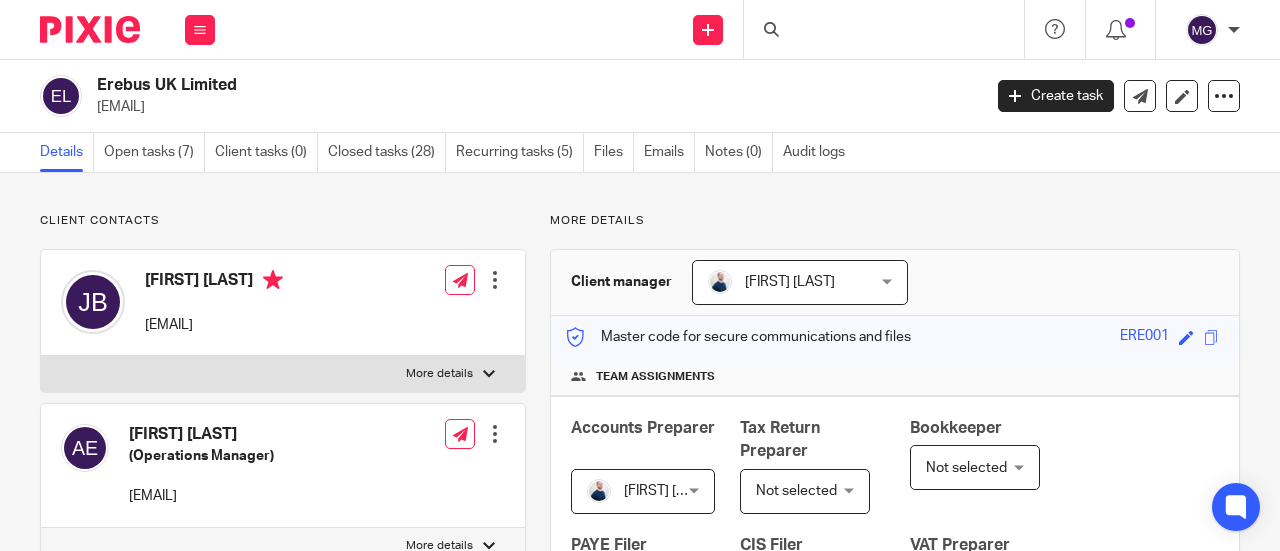 click at bounding box center (884, 29) 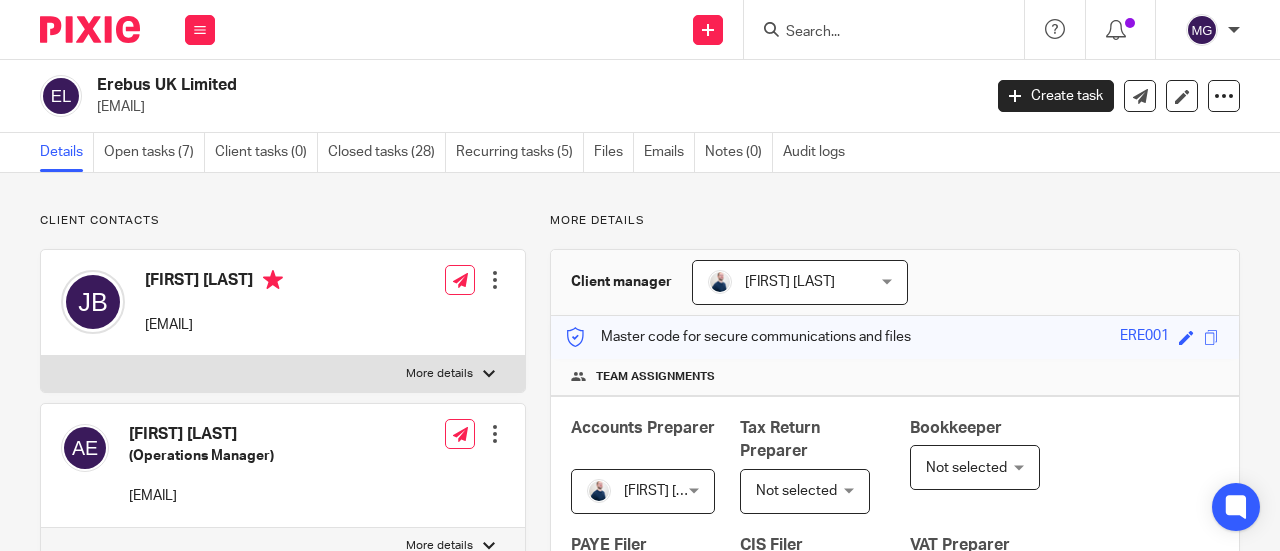 click at bounding box center [874, 33] 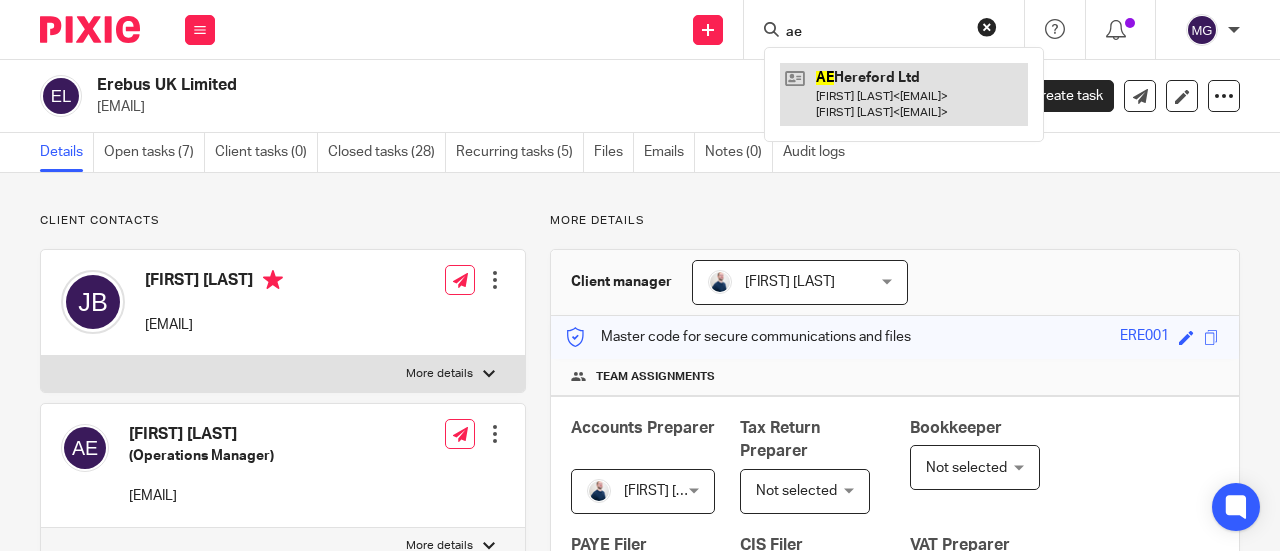 type on "ae" 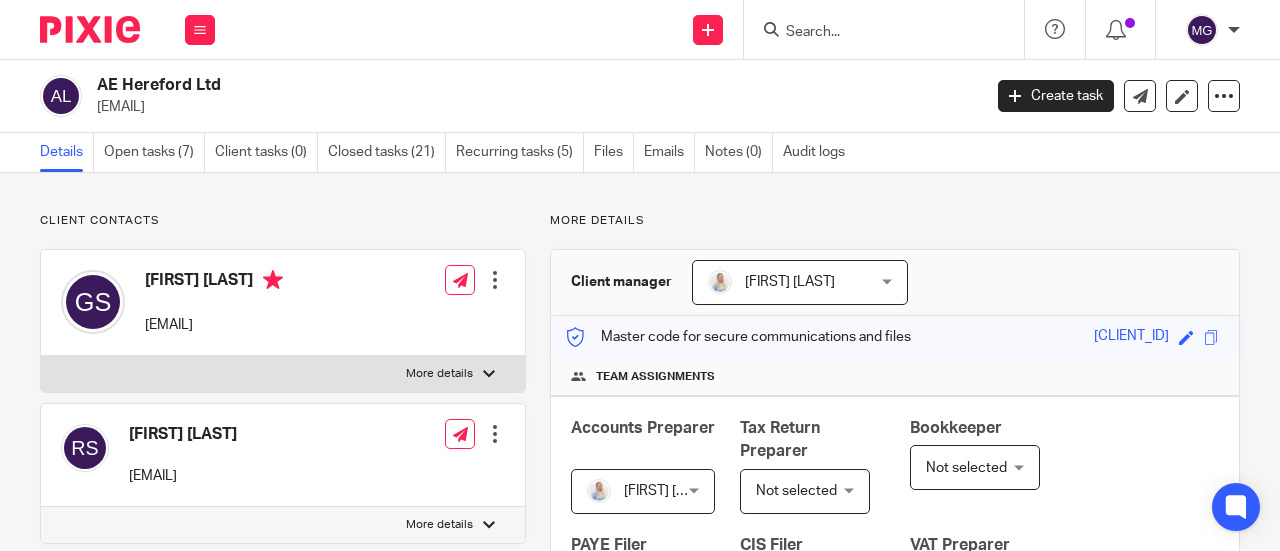 scroll, scrollTop: 0, scrollLeft: 0, axis: both 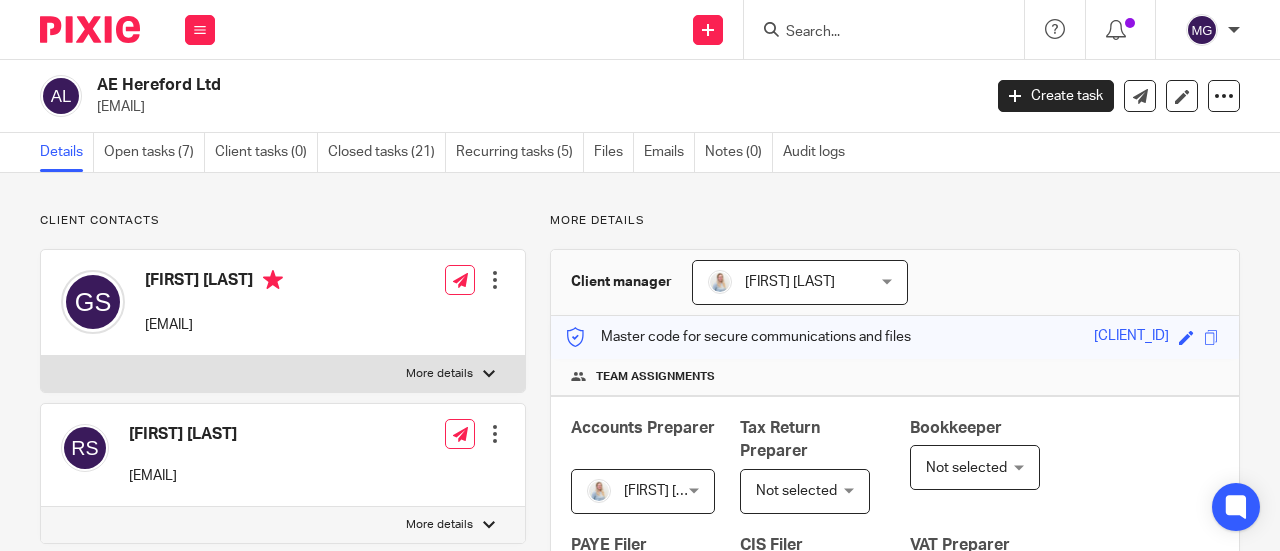 drag, startPoint x: 228, startPoint y: 83, endPoint x: 101, endPoint y: 85, distance: 127.01575 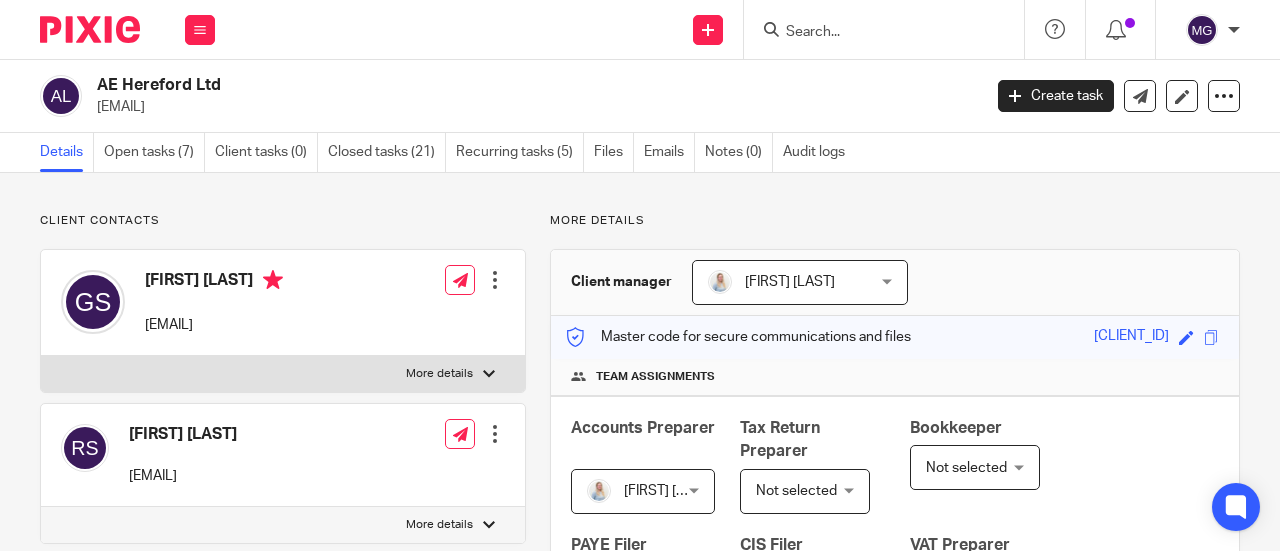 click at bounding box center (489, 374) 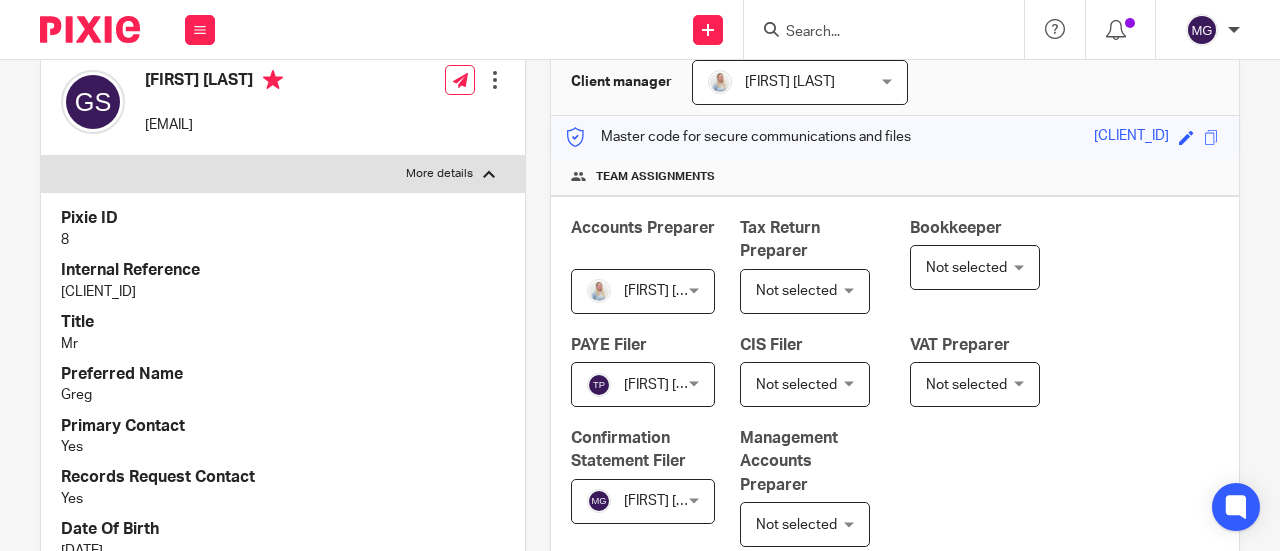 scroll, scrollTop: 0, scrollLeft: 0, axis: both 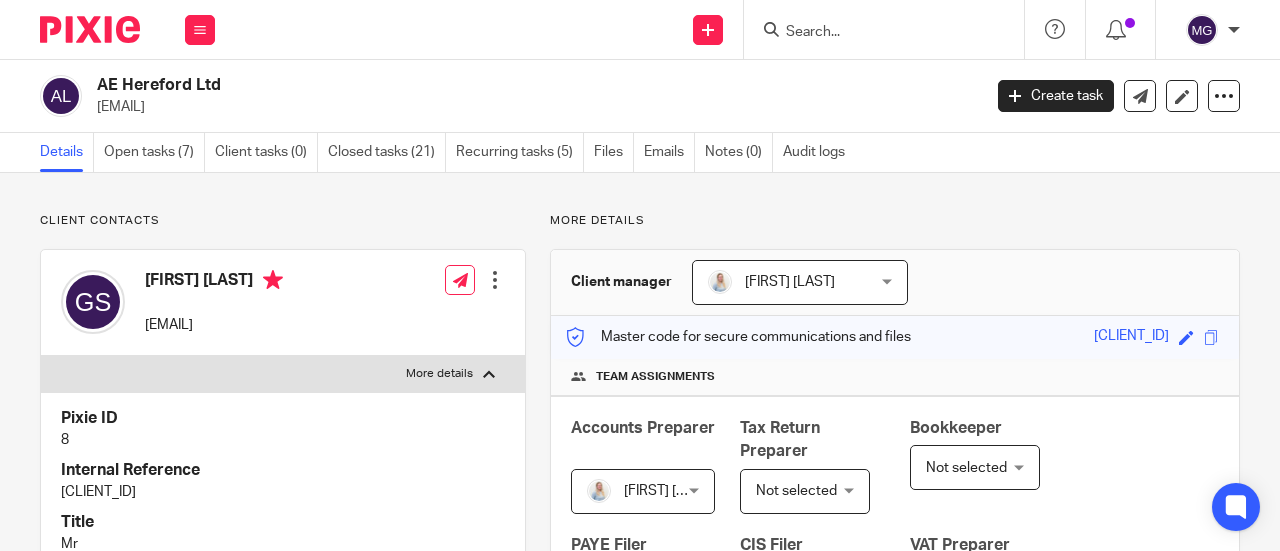 copy on "AE Hereford Ltd" 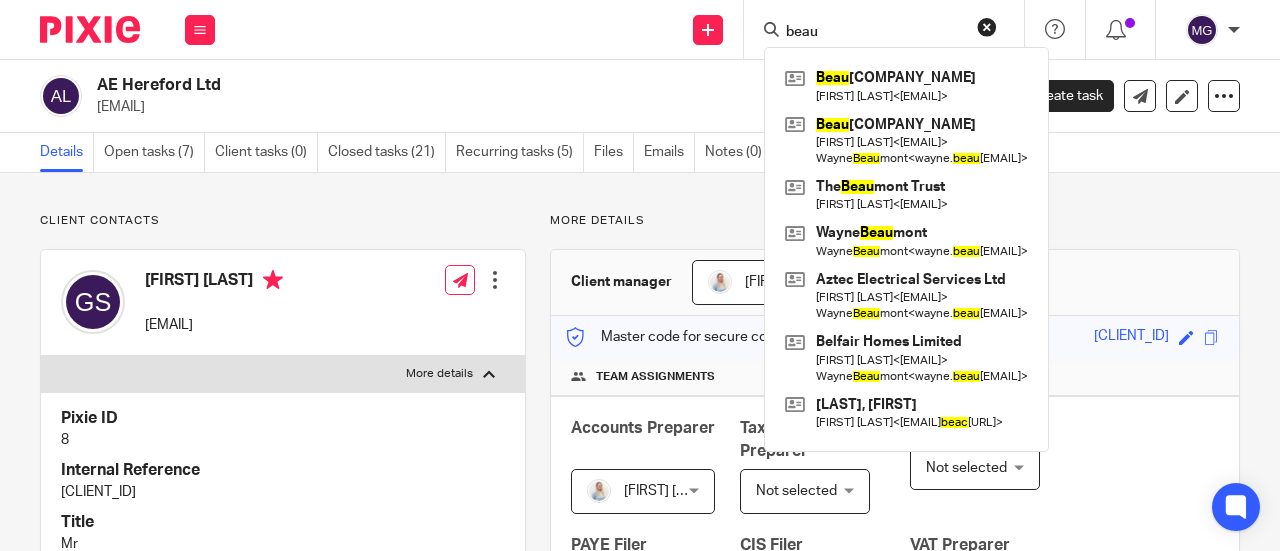type on "beau" 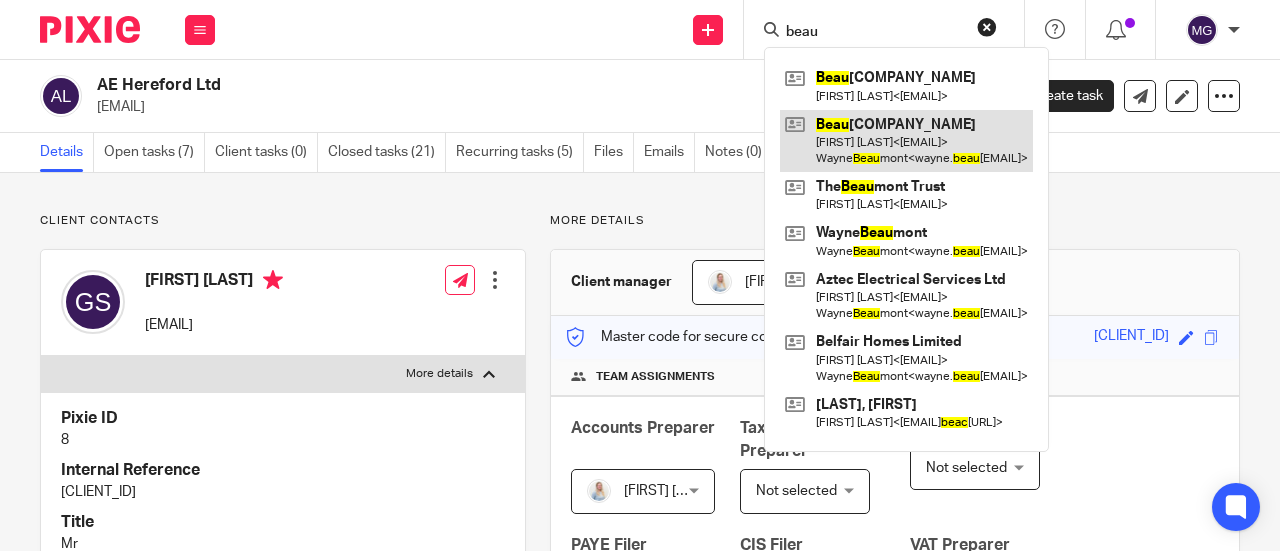 click at bounding box center [906, 141] 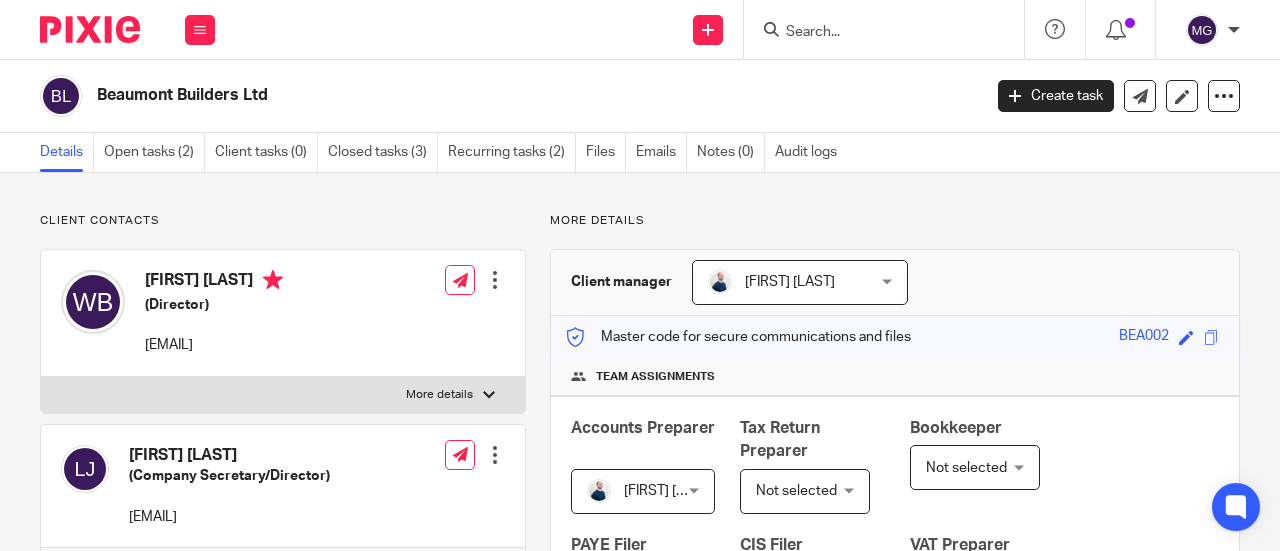 scroll, scrollTop: 0, scrollLeft: 0, axis: both 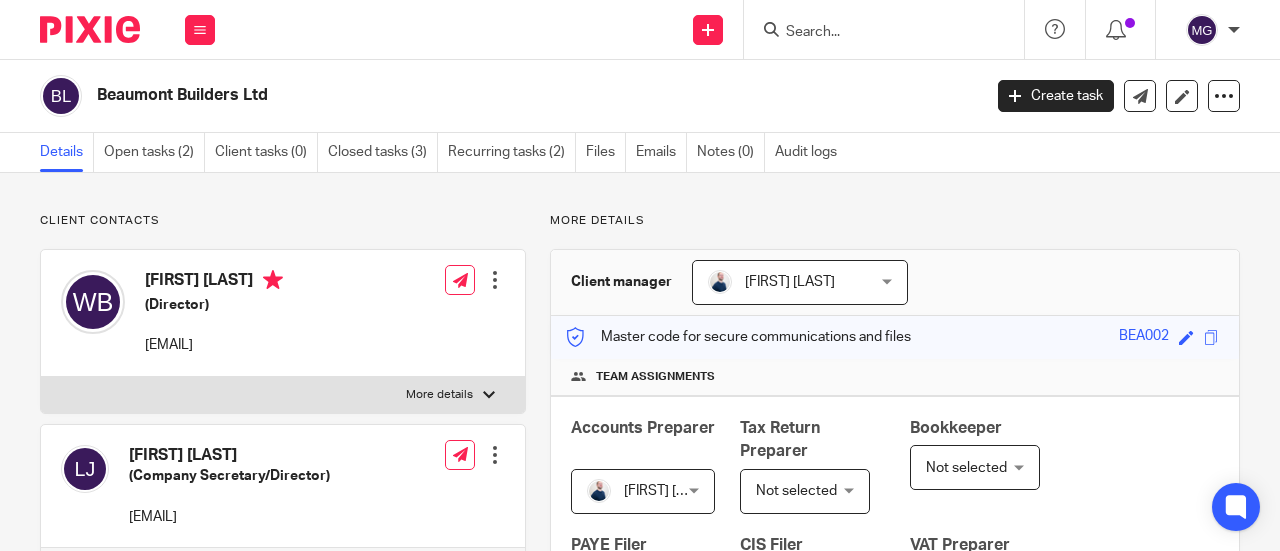 drag, startPoint x: 283, startPoint y: 87, endPoint x: 88, endPoint y: 95, distance: 195.16403 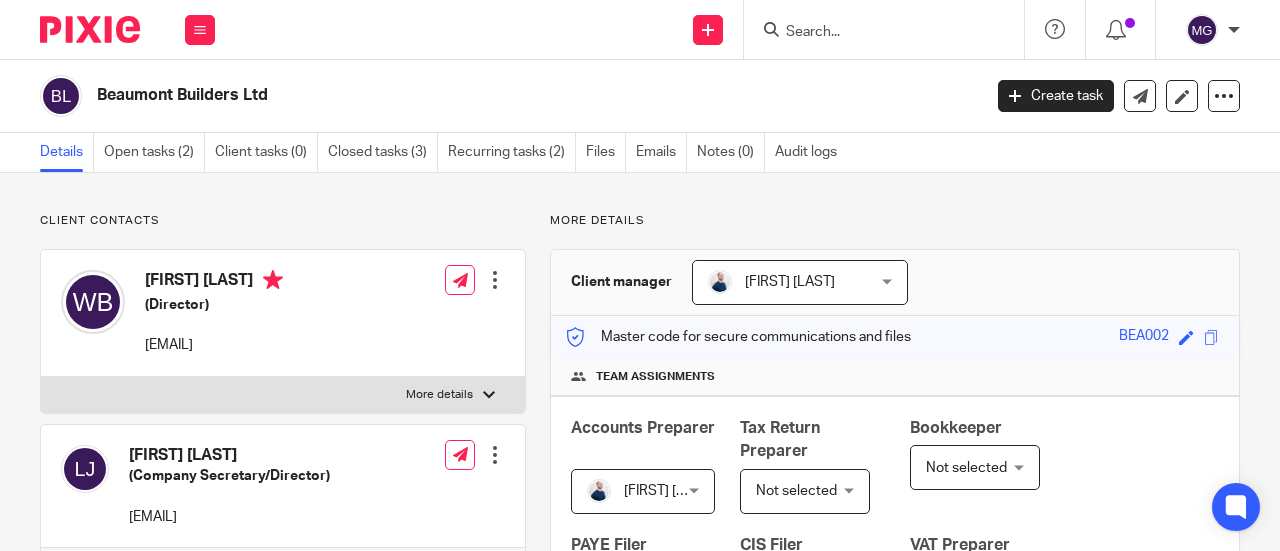 click at bounding box center (874, 33) 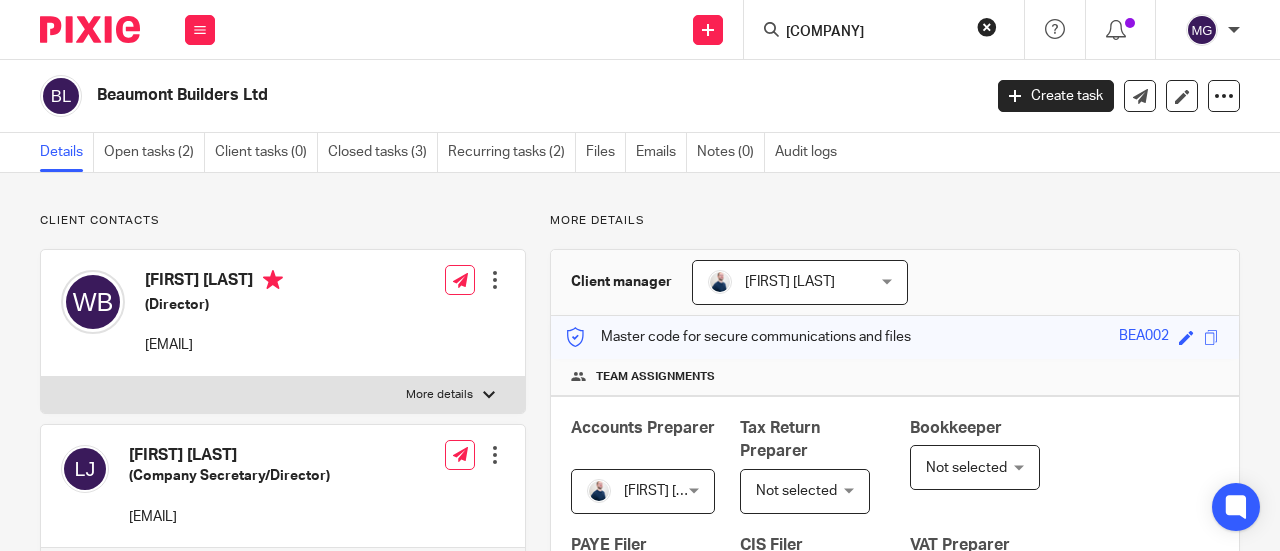 scroll, scrollTop: 0, scrollLeft: 52, axis: horizontal 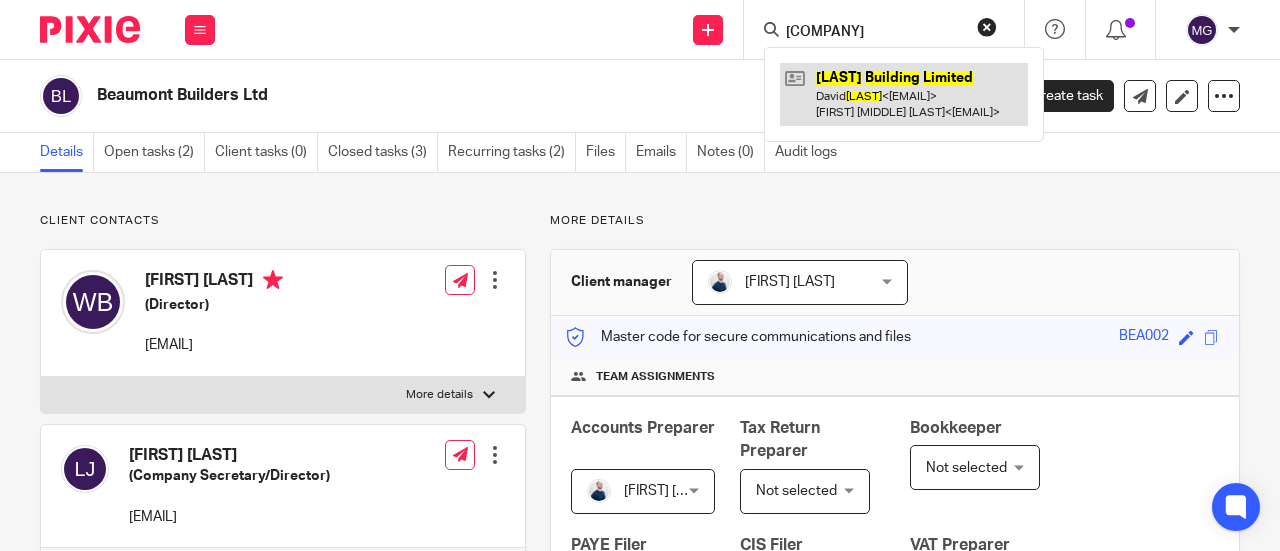type on "CADWALLADER BUILDING LIMITED" 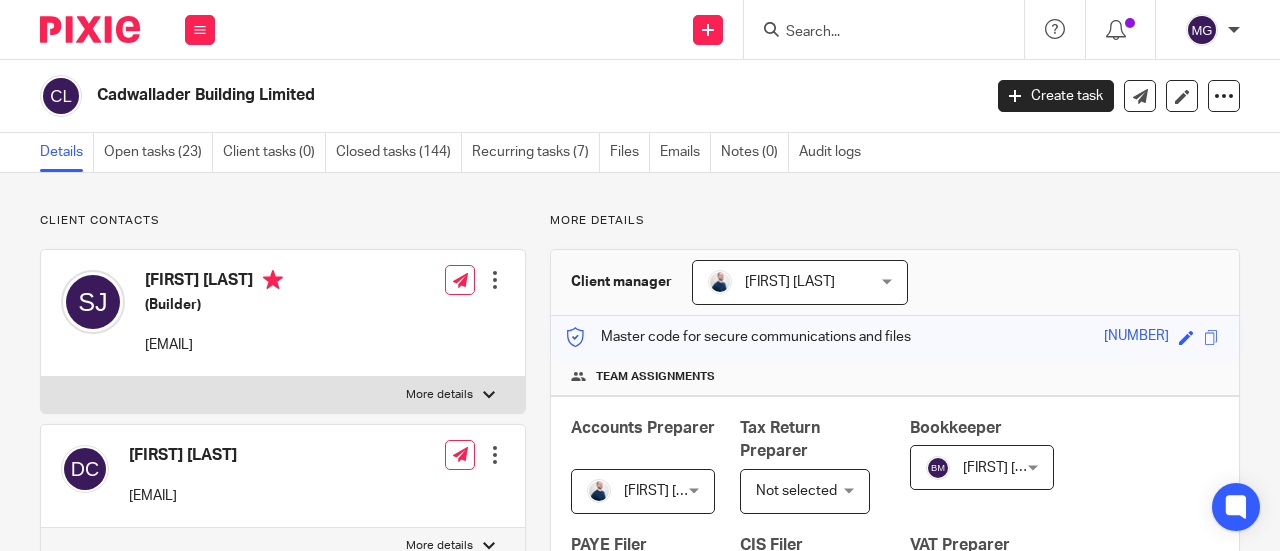 scroll, scrollTop: 0, scrollLeft: 0, axis: both 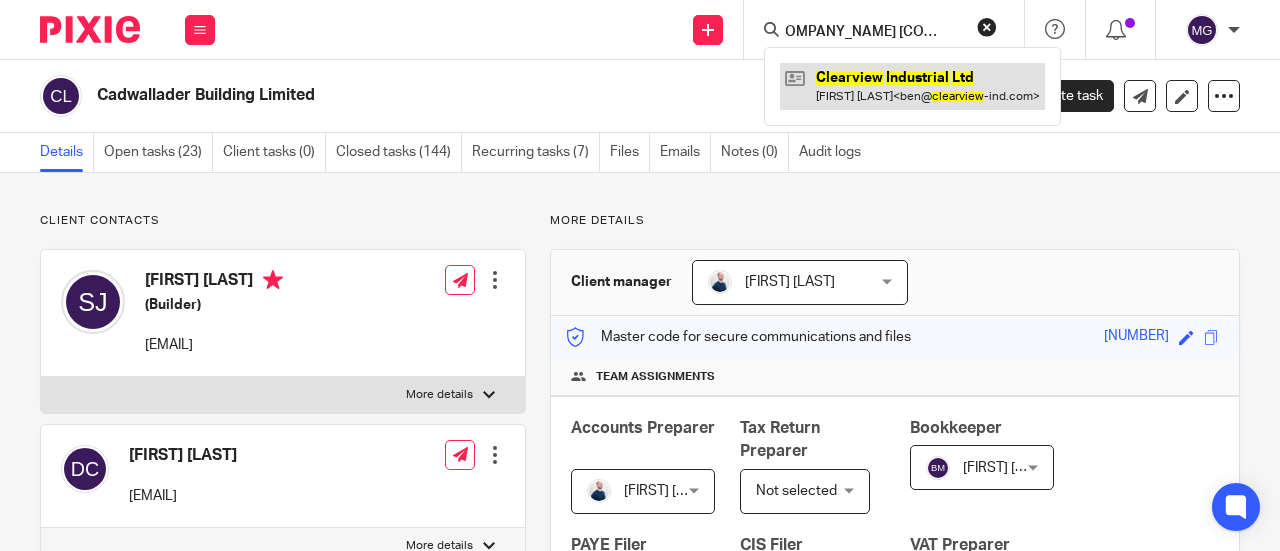 type on "CLEARVIEW INDUSTRIAL LTD" 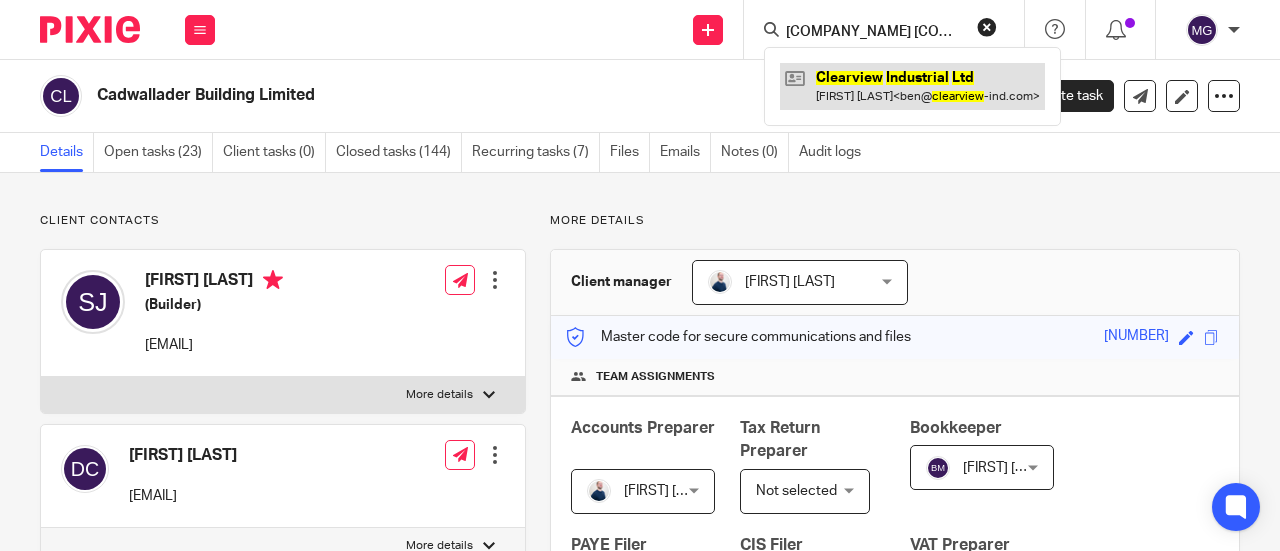 click at bounding box center (912, 86) 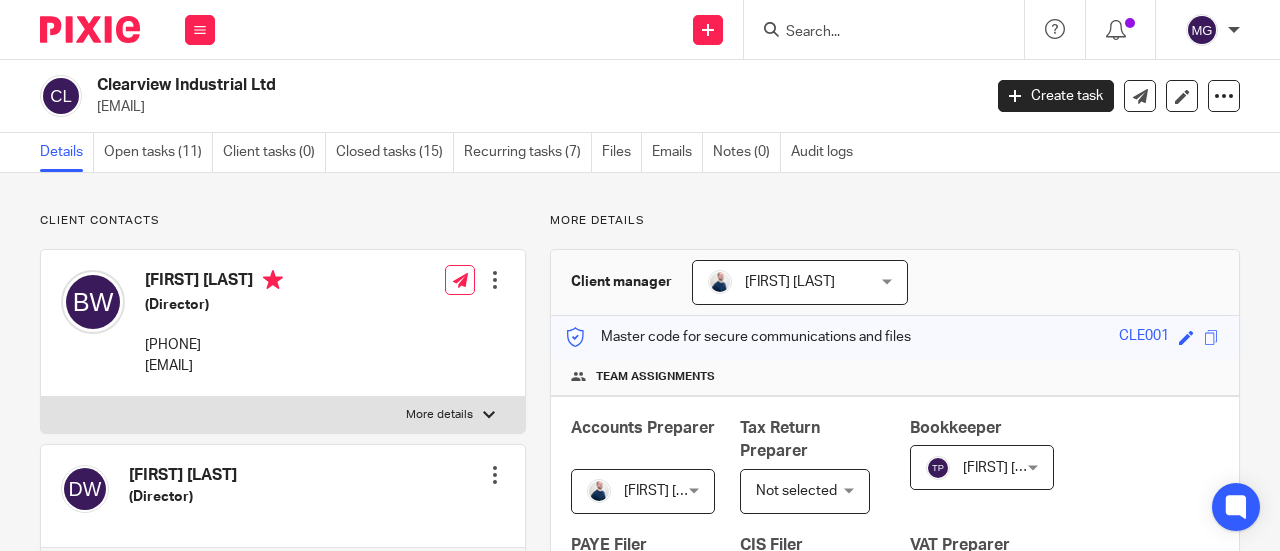 scroll, scrollTop: 0, scrollLeft: 0, axis: both 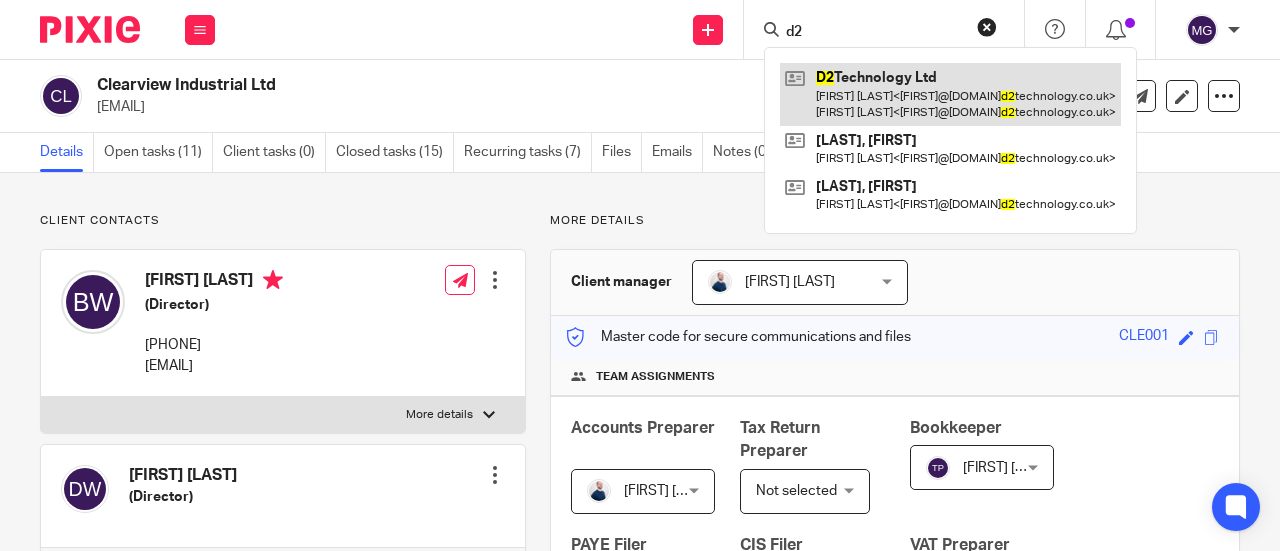 type on "d2" 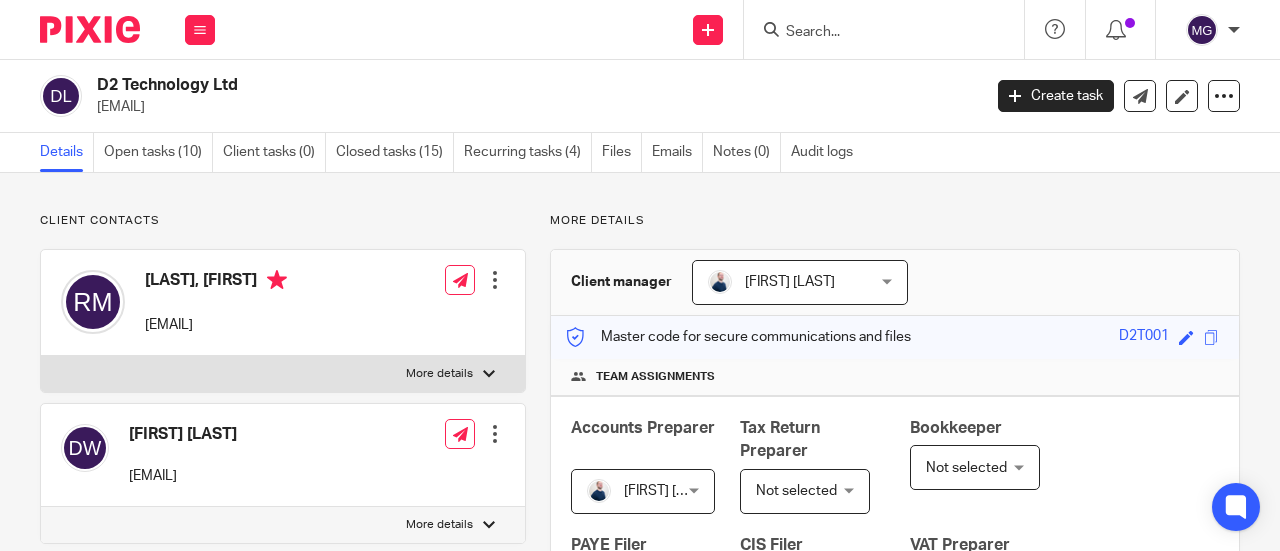 scroll, scrollTop: 0, scrollLeft: 0, axis: both 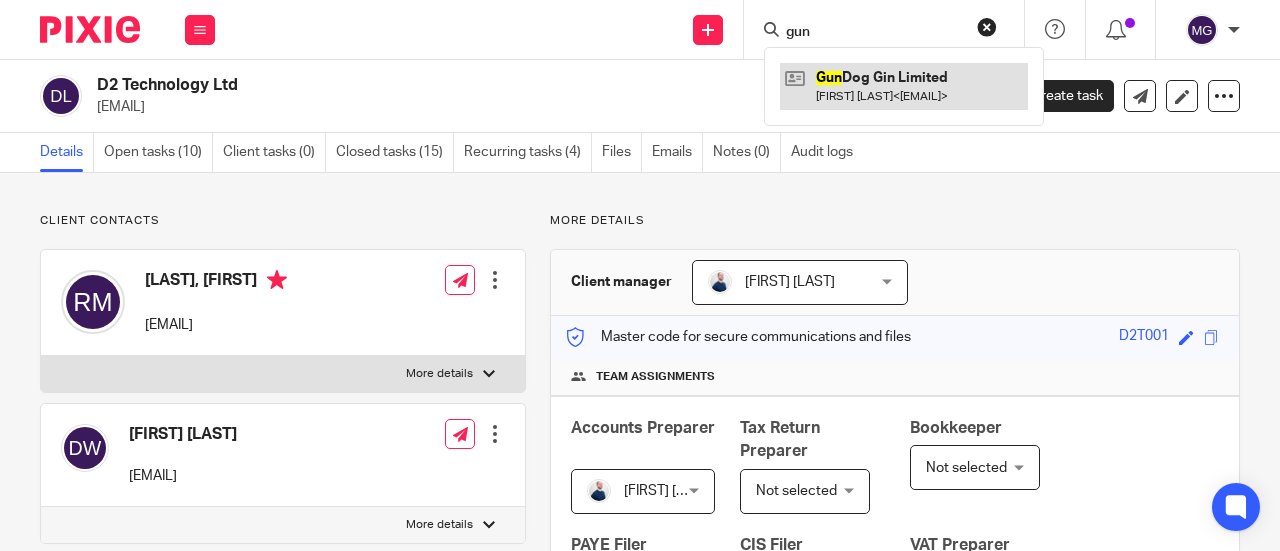 type on "gun" 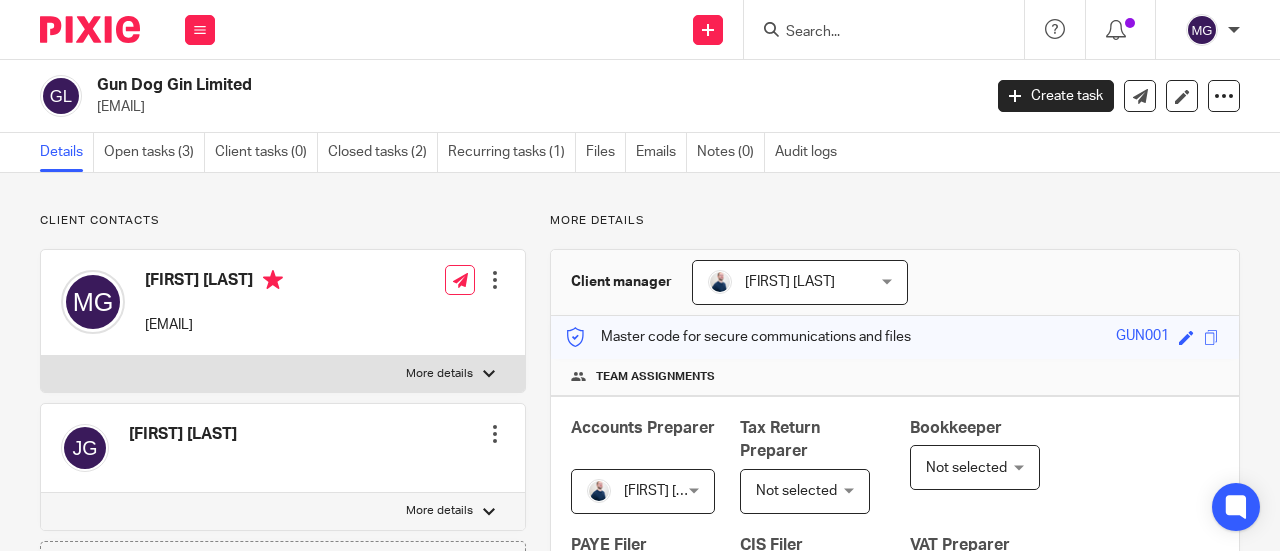 scroll, scrollTop: 0, scrollLeft: 0, axis: both 